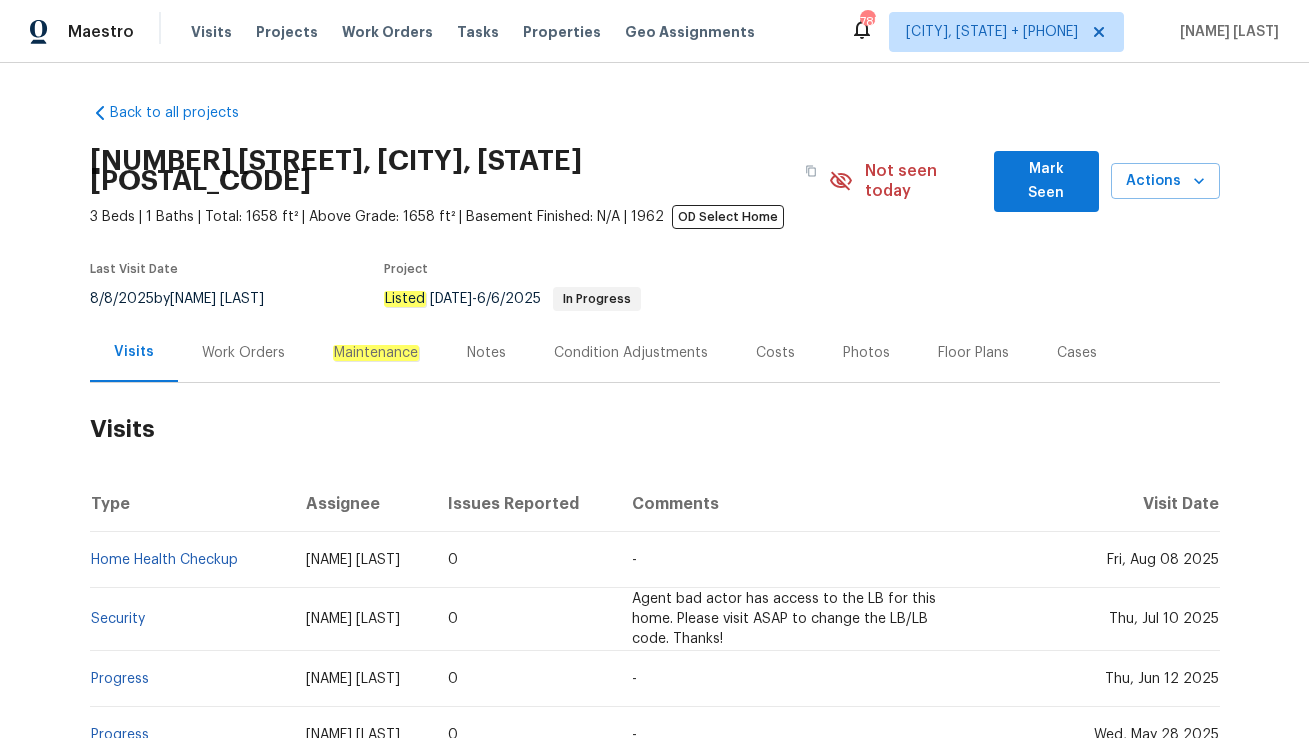 scroll, scrollTop: 0, scrollLeft: 0, axis: both 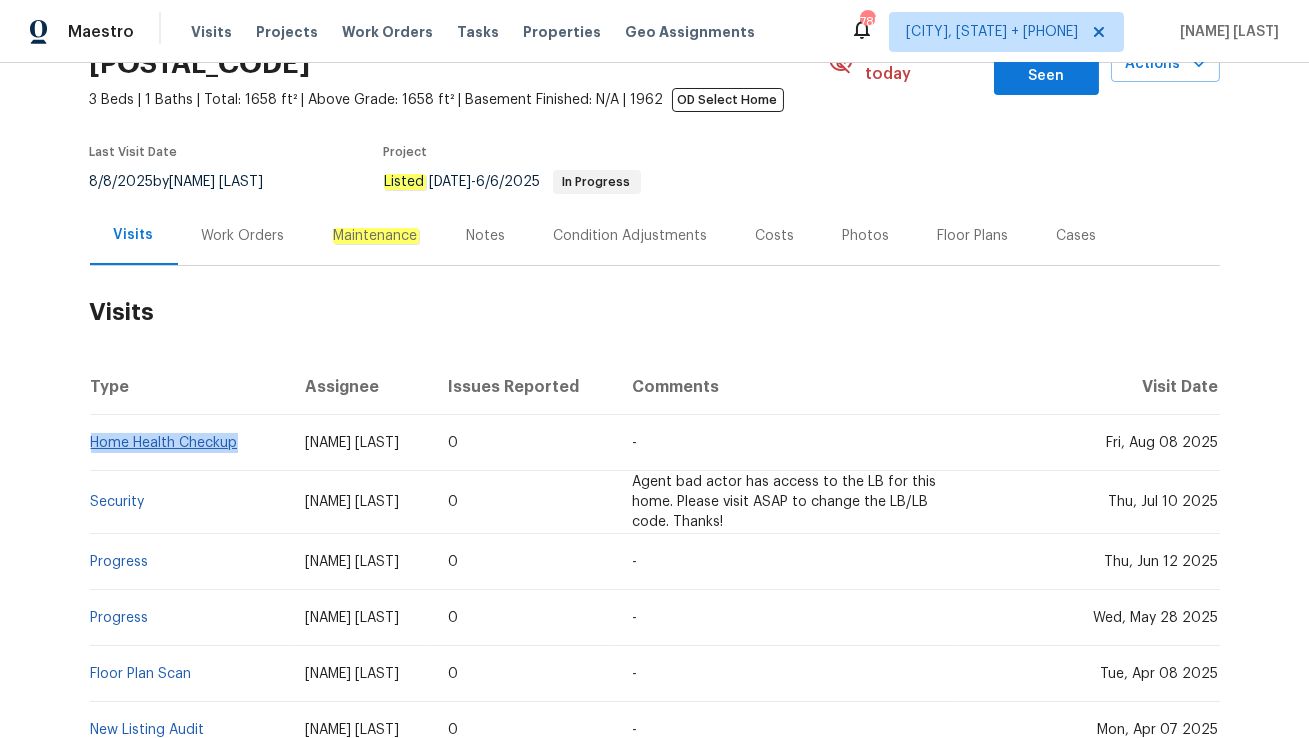 drag, startPoint x: 241, startPoint y: 420, endPoint x: 94, endPoint y: 420, distance: 147 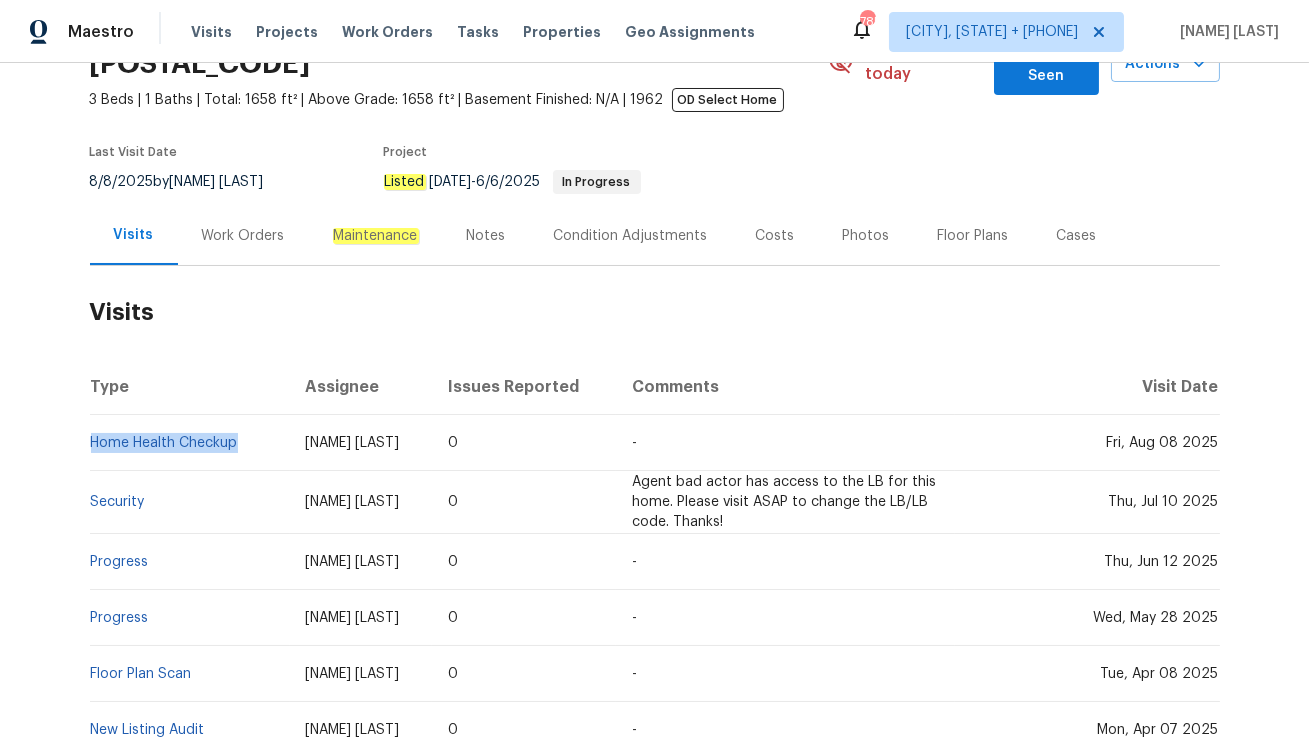 copy on "Home Health Checkup" 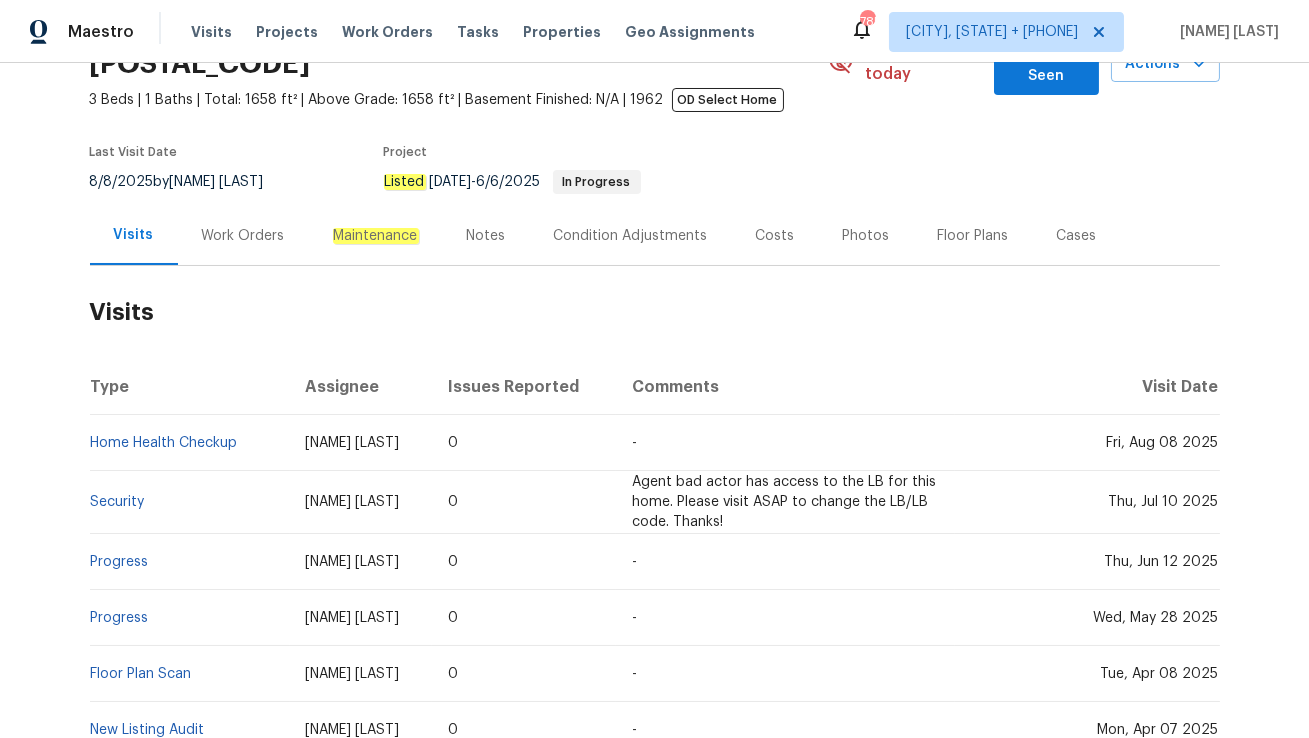 click on "Work Orders" at bounding box center (243, 235) 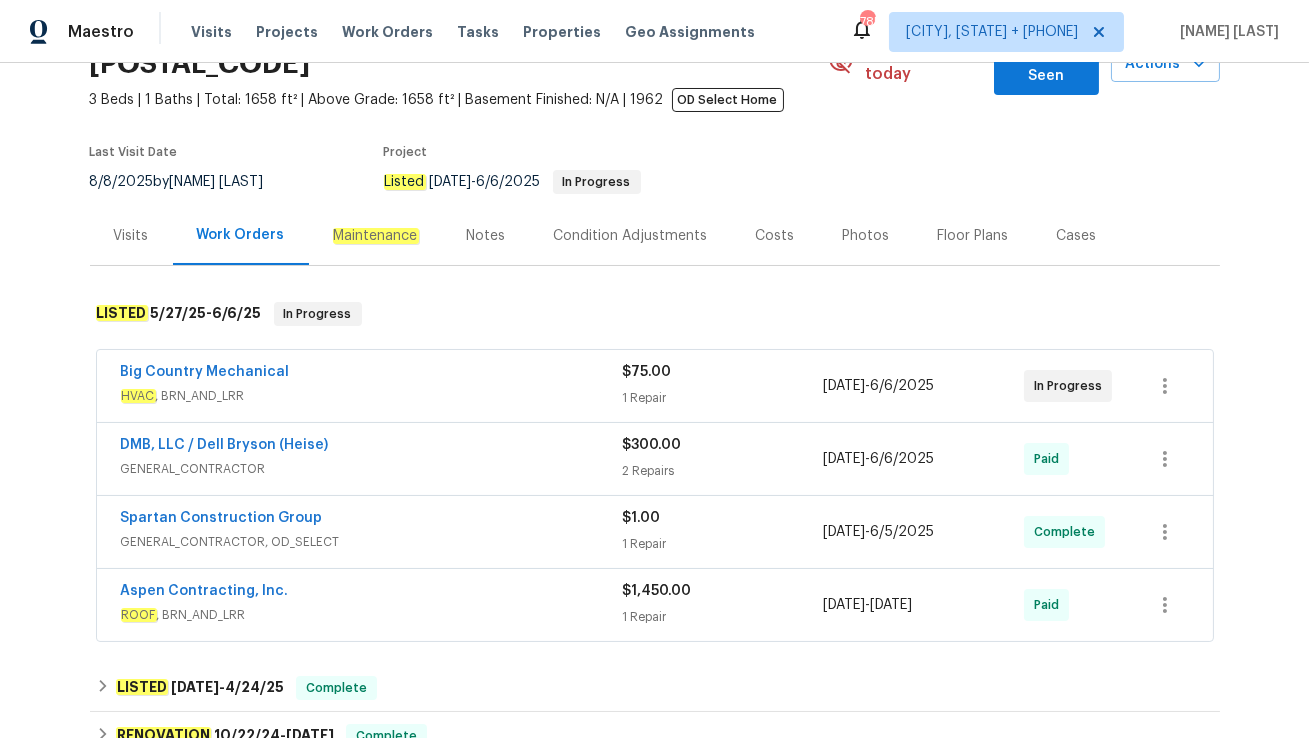 click on "Big Country Mechanical HVAC , BRN_AND_LRR" at bounding box center [372, 386] 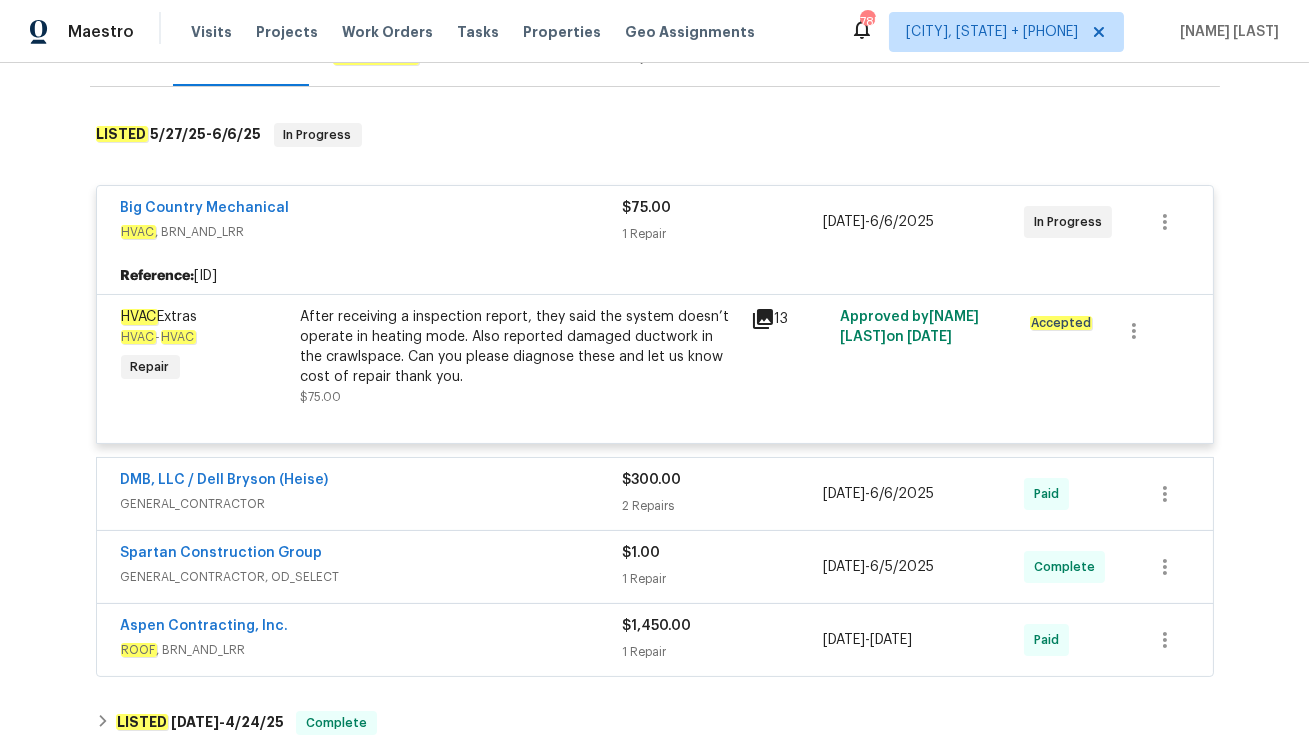 scroll, scrollTop: 297, scrollLeft: 0, axis: vertical 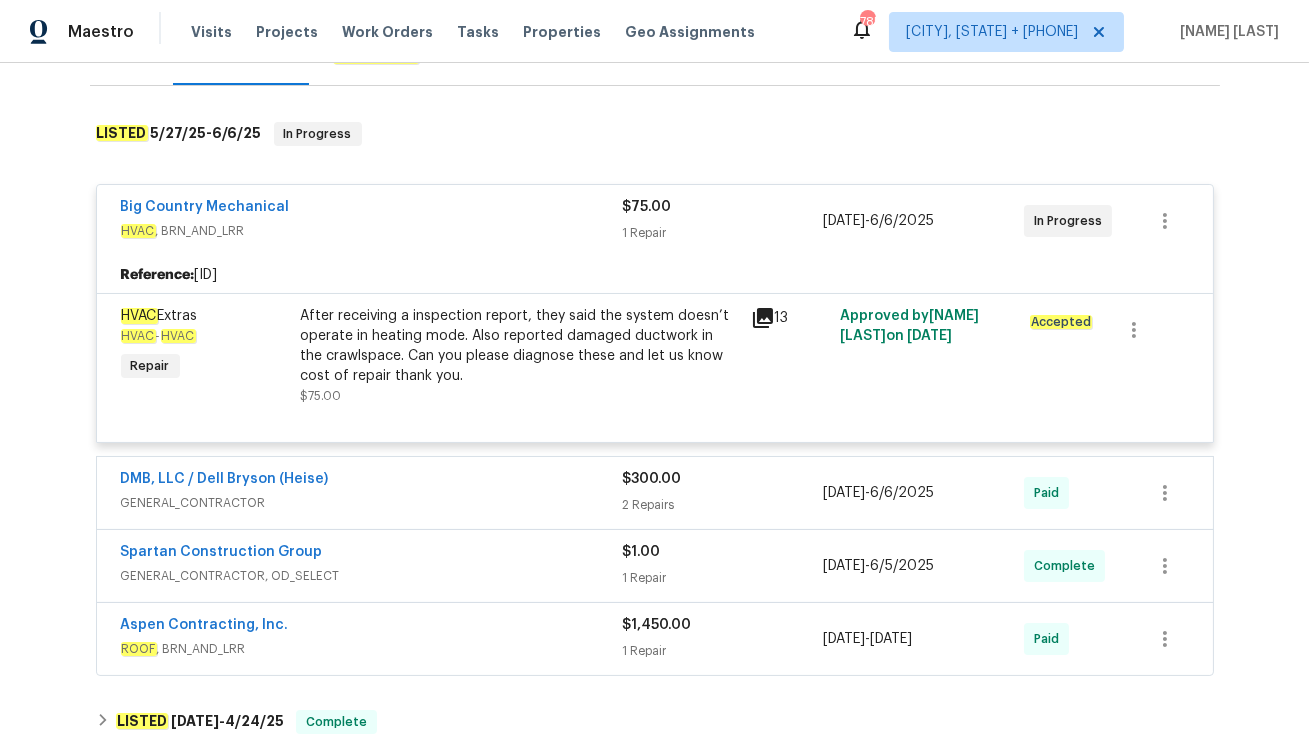 click on "DMB, LLC / Dell Bryson (Heise)" at bounding box center [372, 481] 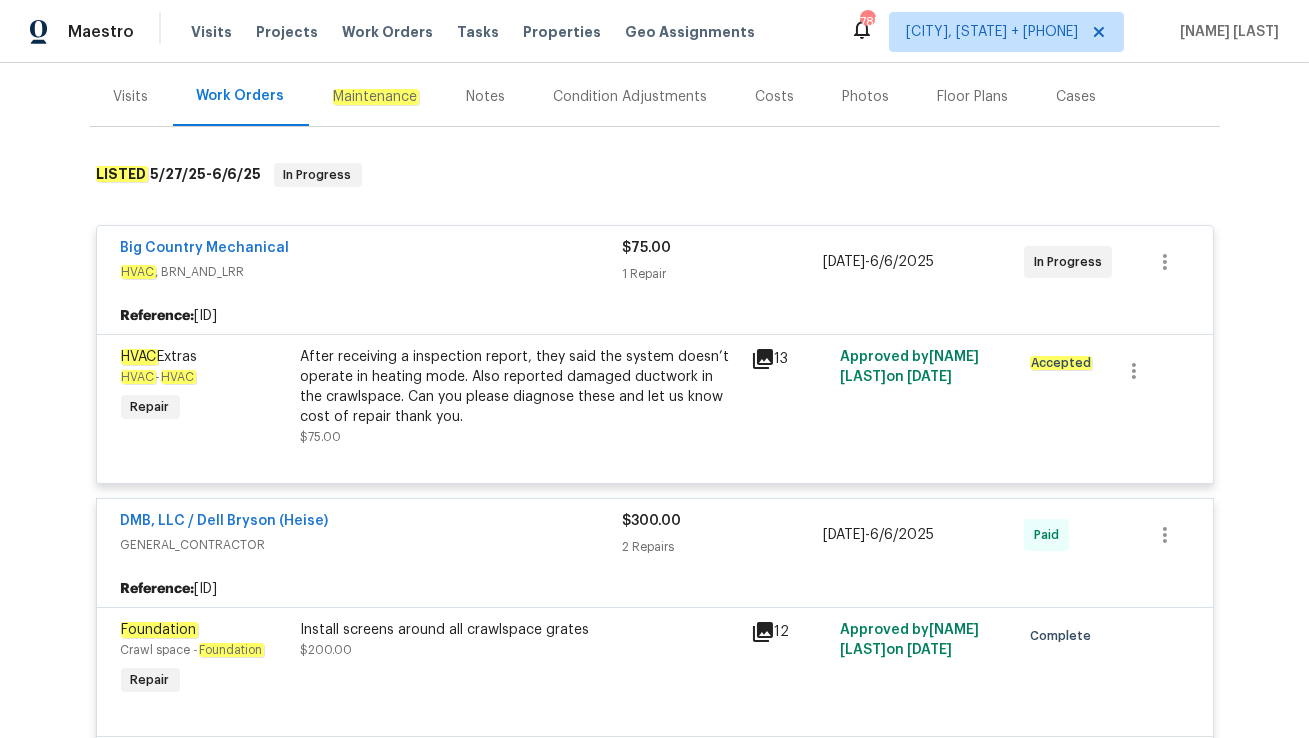 scroll, scrollTop: 220, scrollLeft: 0, axis: vertical 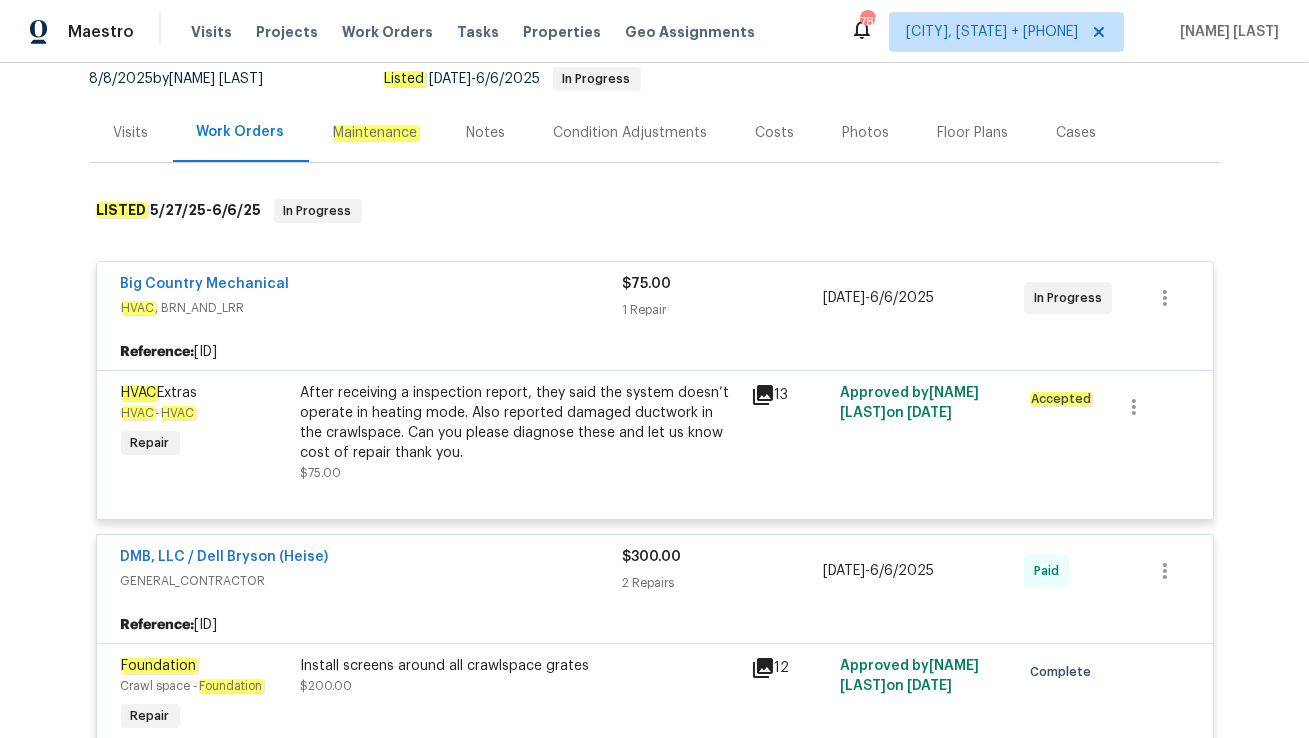 click on "Visits" at bounding box center (131, 132) 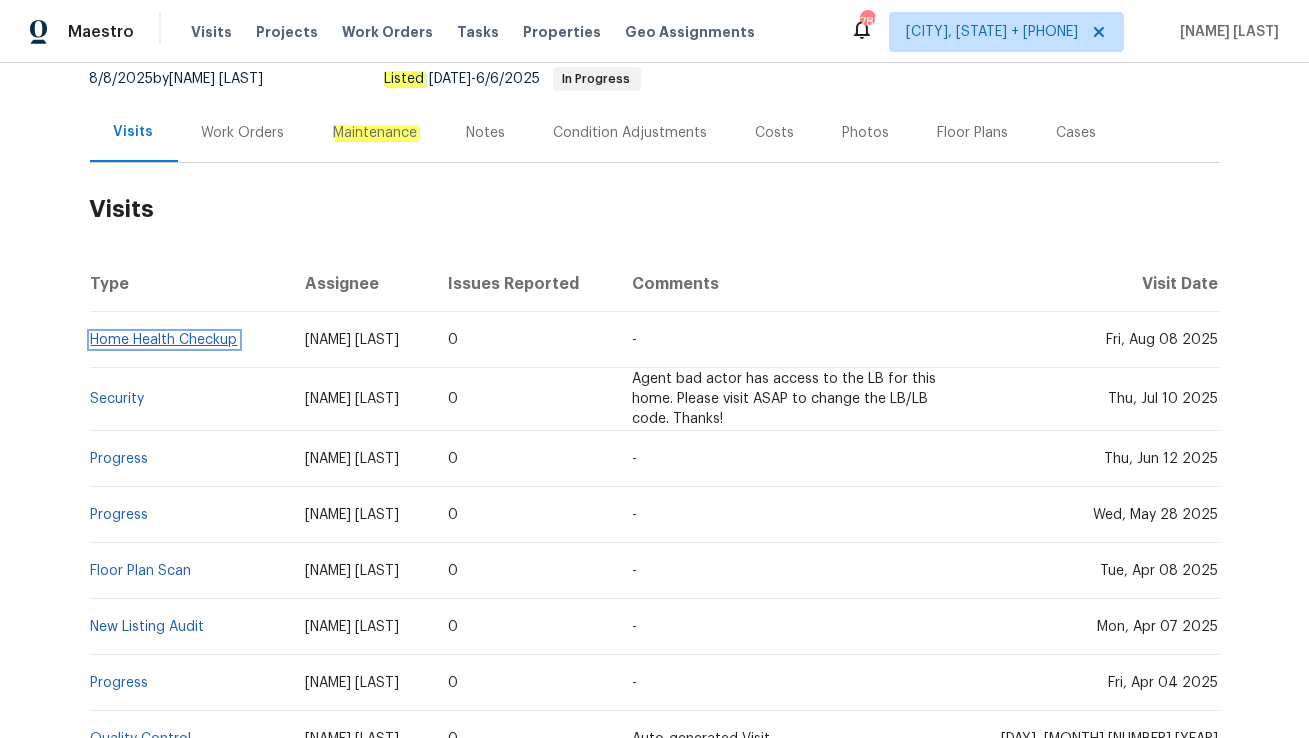 click on "Home Health Checkup" at bounding box center [164, 340] 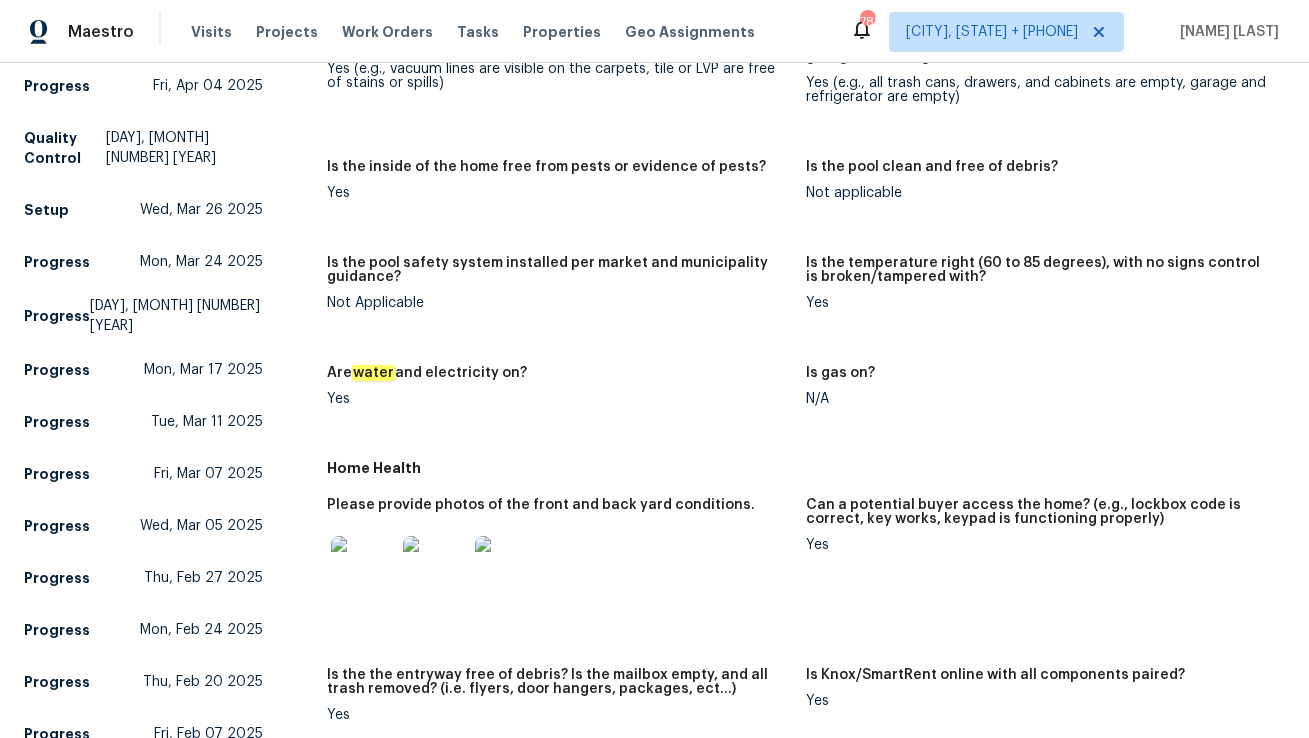 scroll, scrollTop: 0, scrollLeft: 0, axis: both 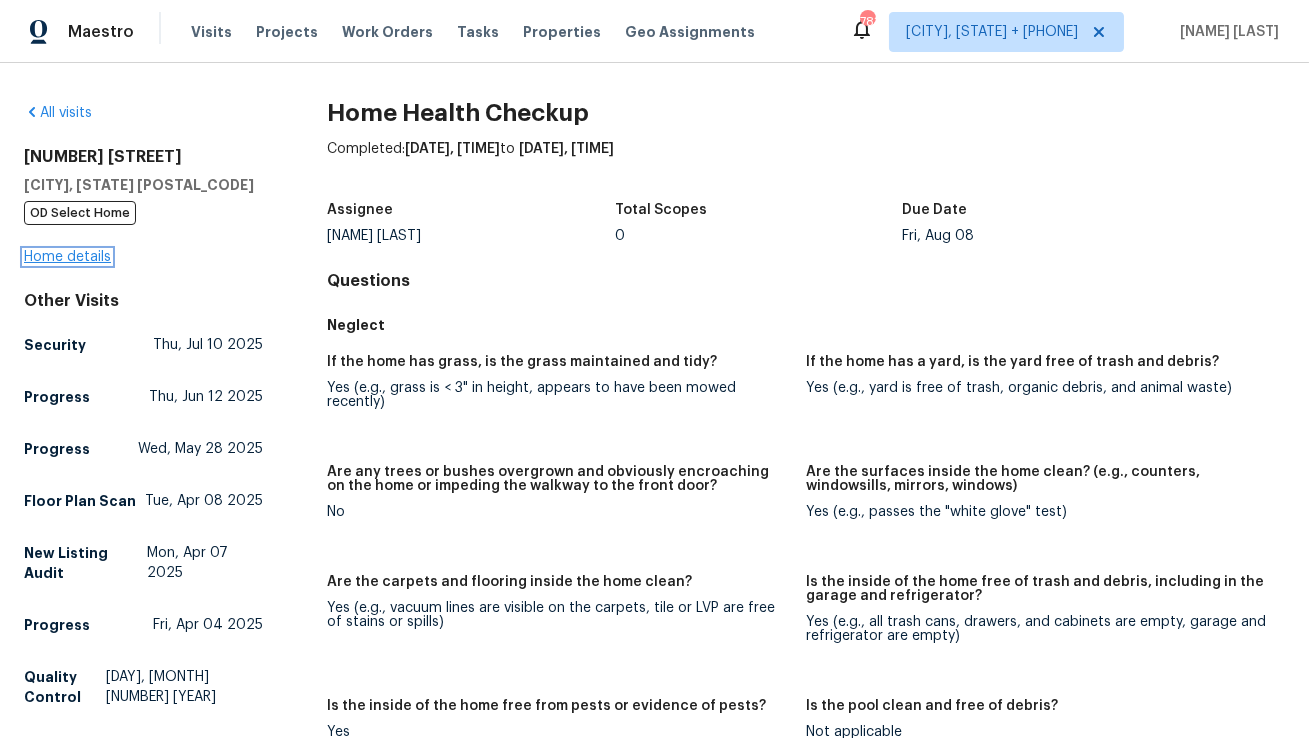 click on "Home details" at bounding box center (67, 257) 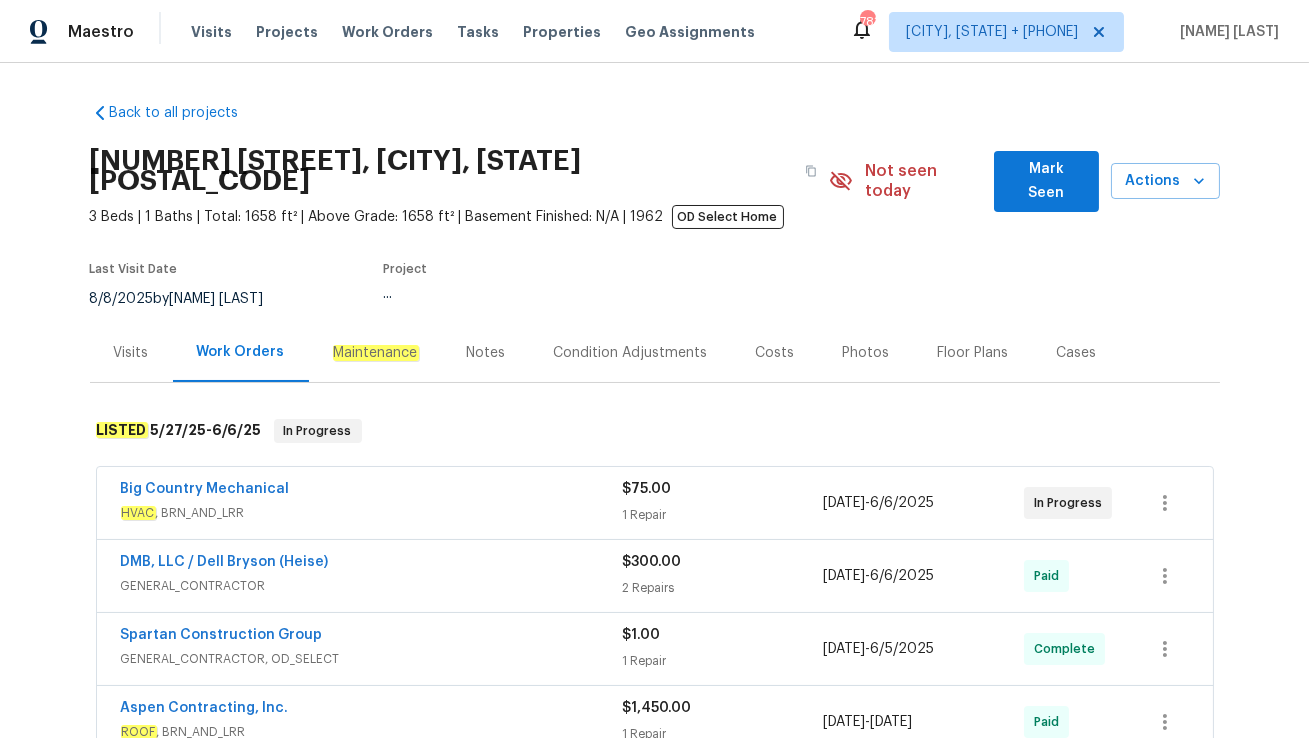 click on "Visits" at bounding box center [131, 352] 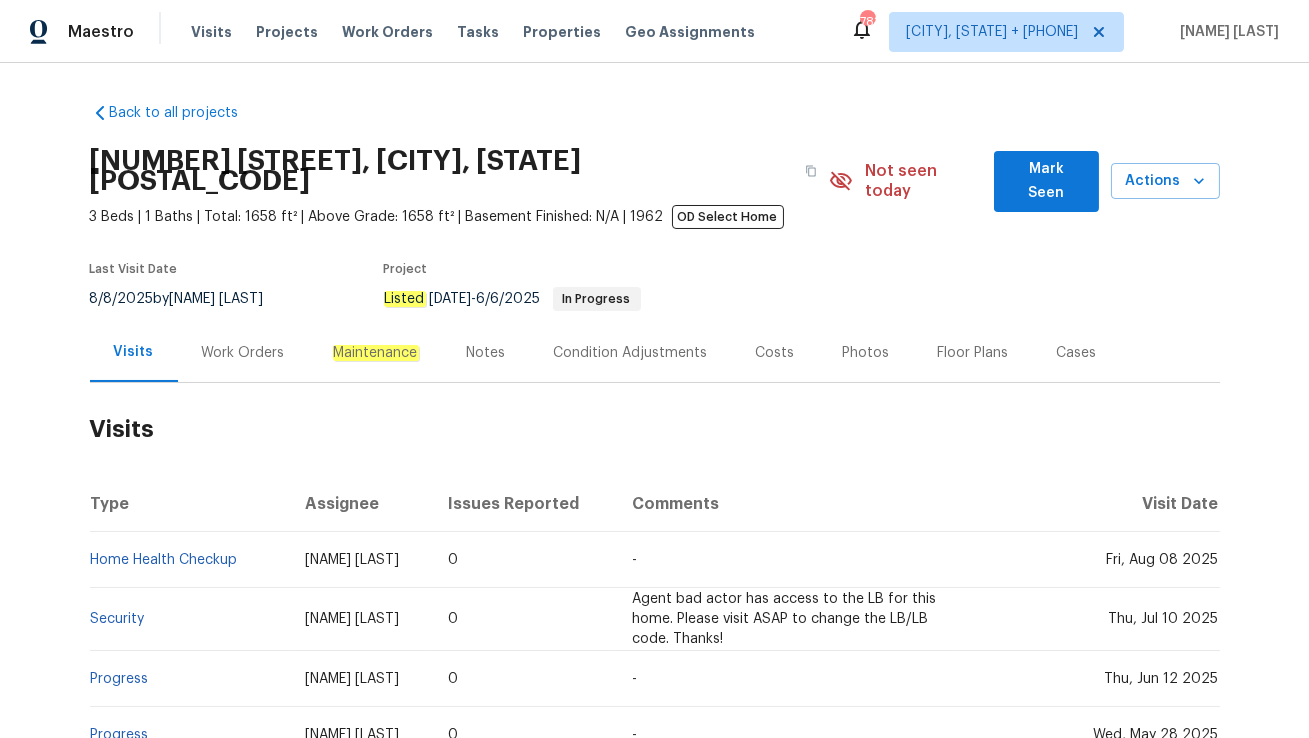 click on "Work Orders" at bounding box center [243, 353] 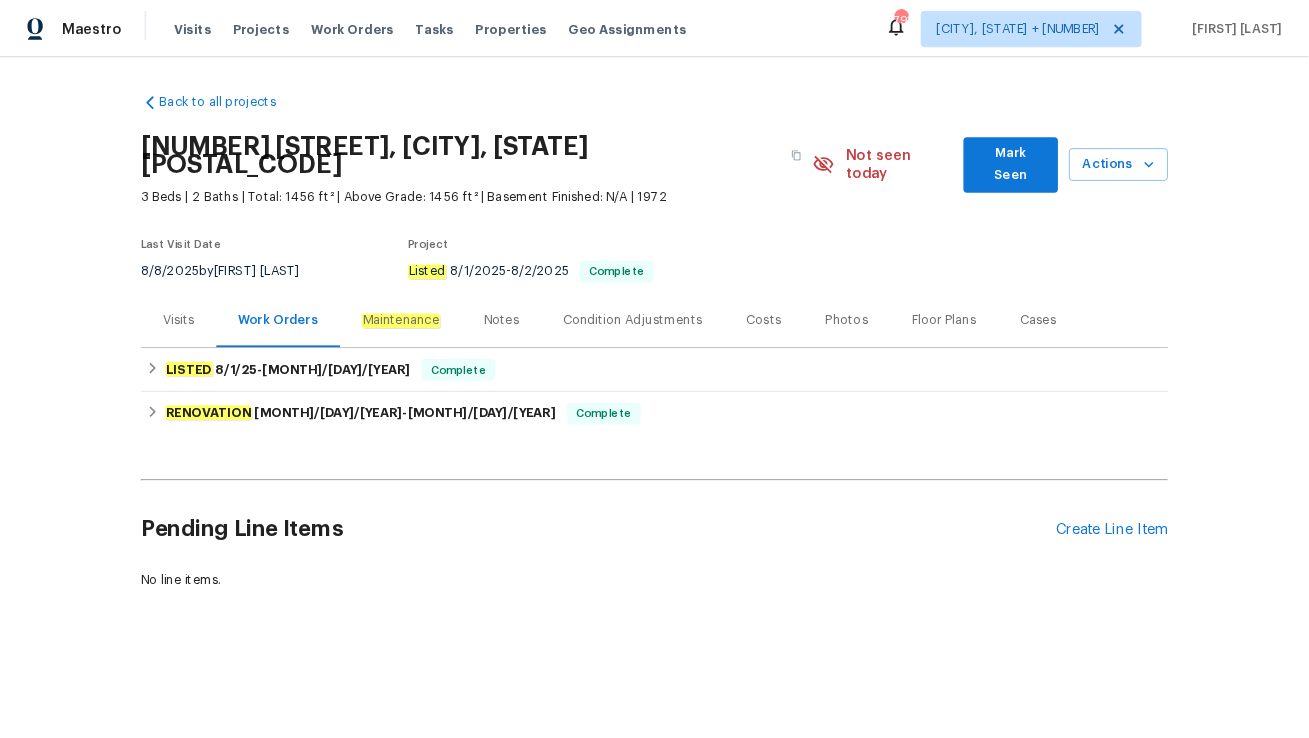 scroll, scrollTop: 0, scrollLeft: 0, axis: both 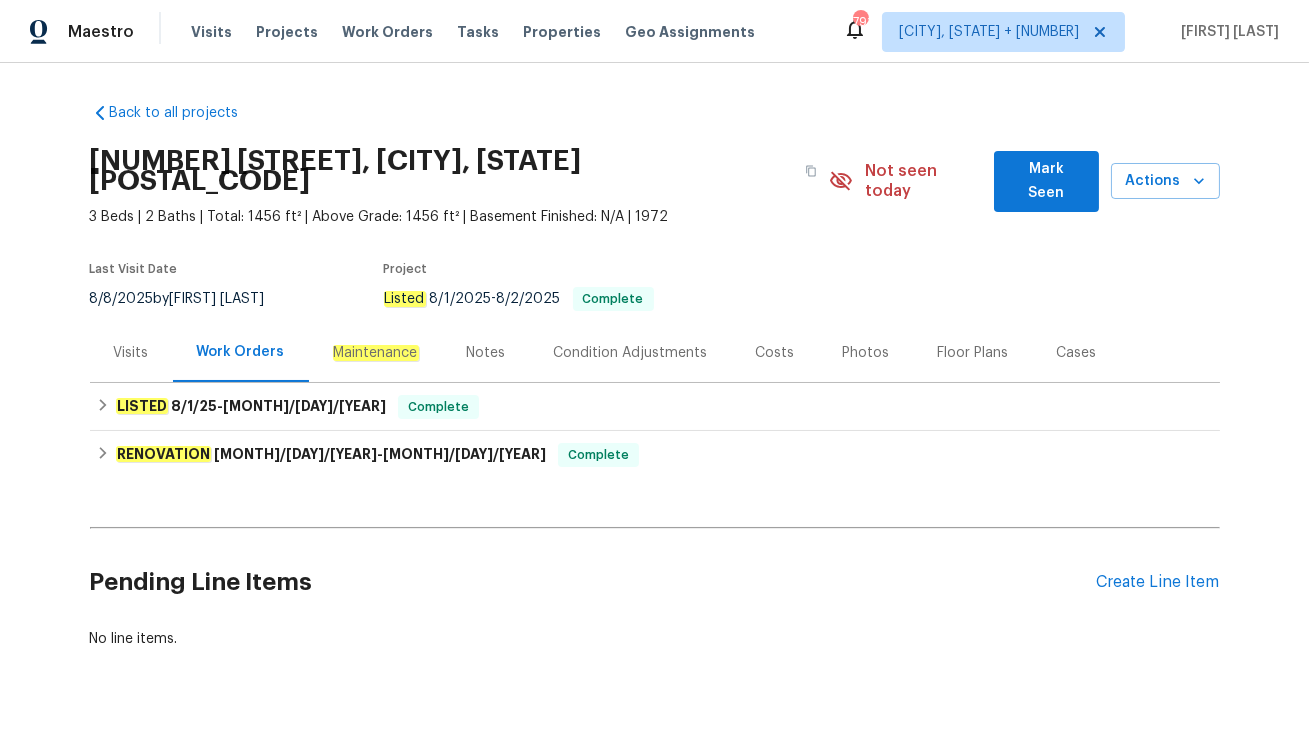 click on "Visits" at bounding box center [131, 353] 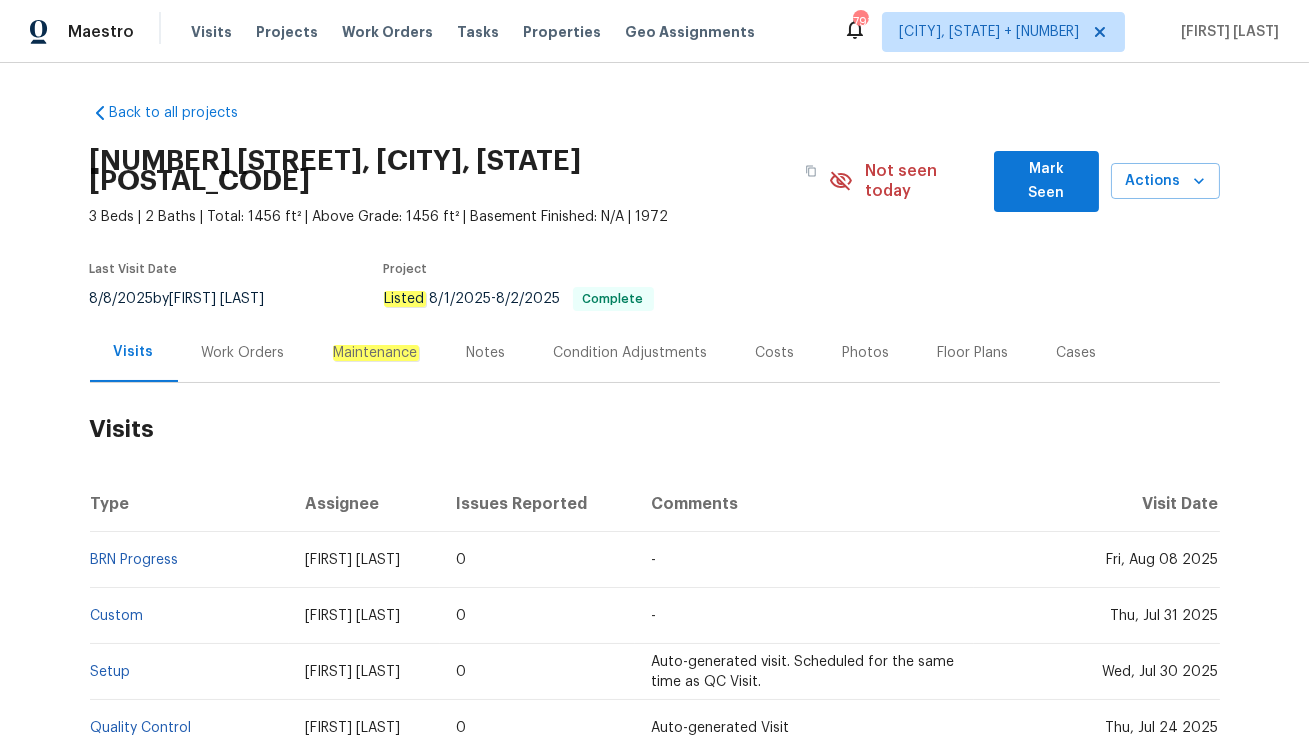 scroll, scrollTop: 85, scrollLeft: 0, axis: vertical 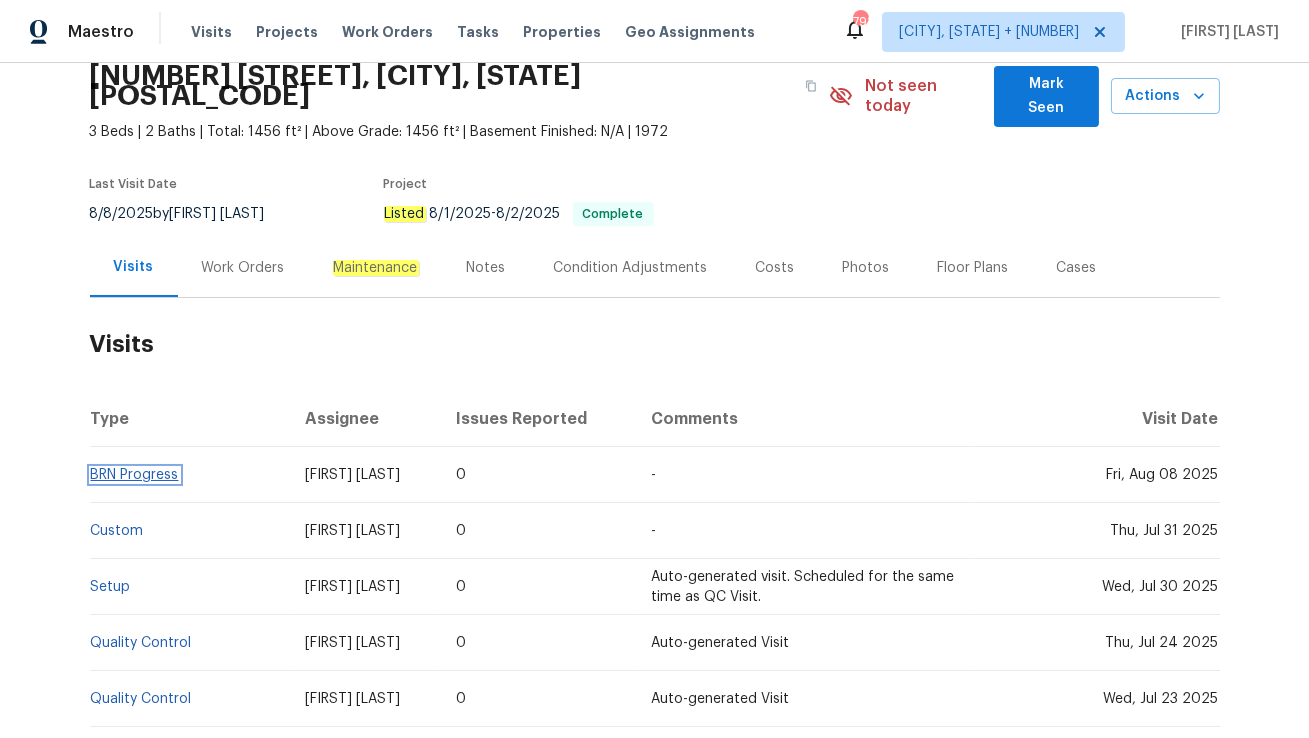 click on "BRN Progress" at bounding box center [135, 475] 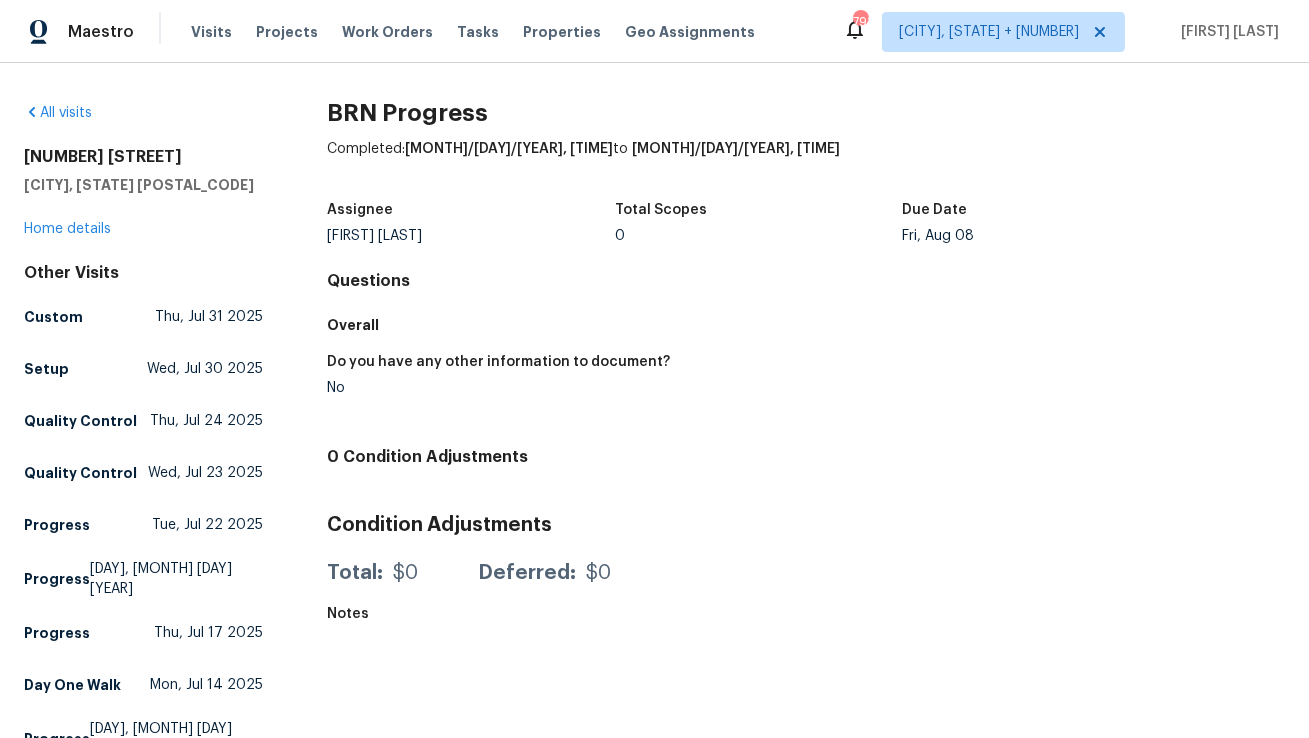 scroll, scrollTop: 100, scrollLeft: 0, axis: vertical 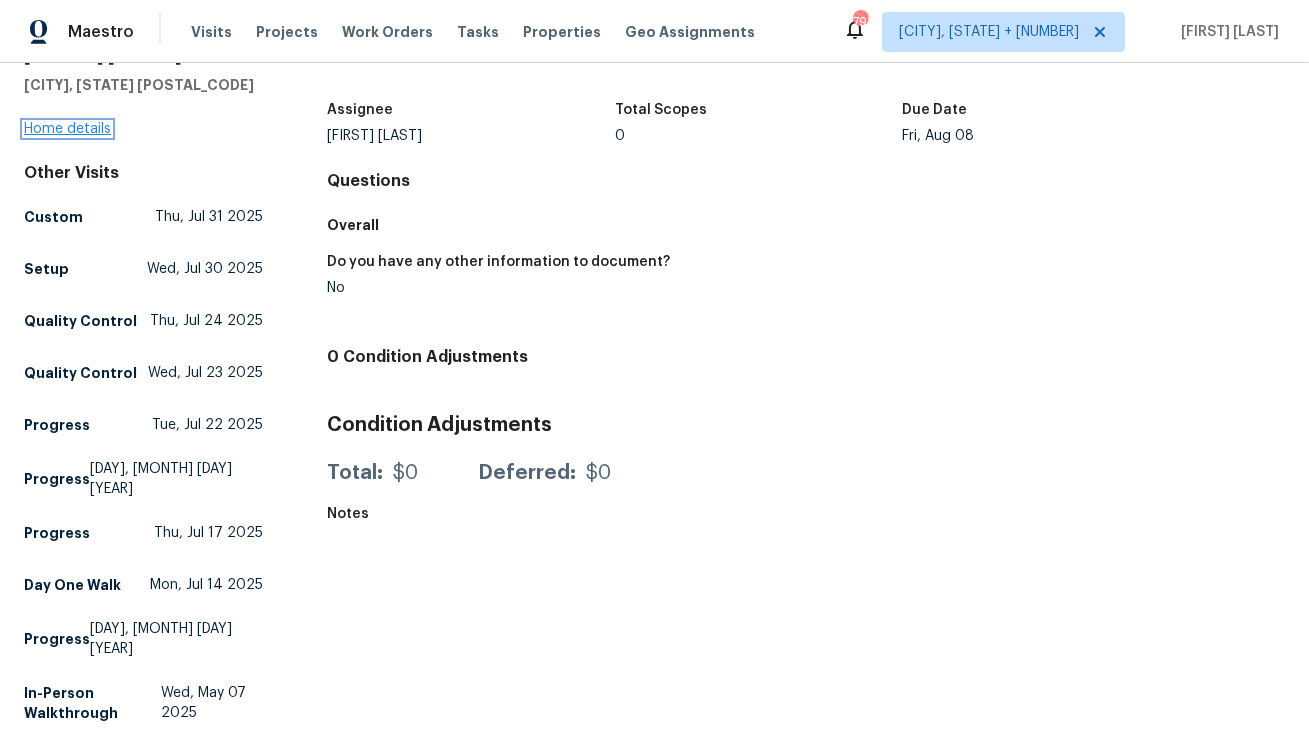 click on "Home details" at bounding box center (67, 129) 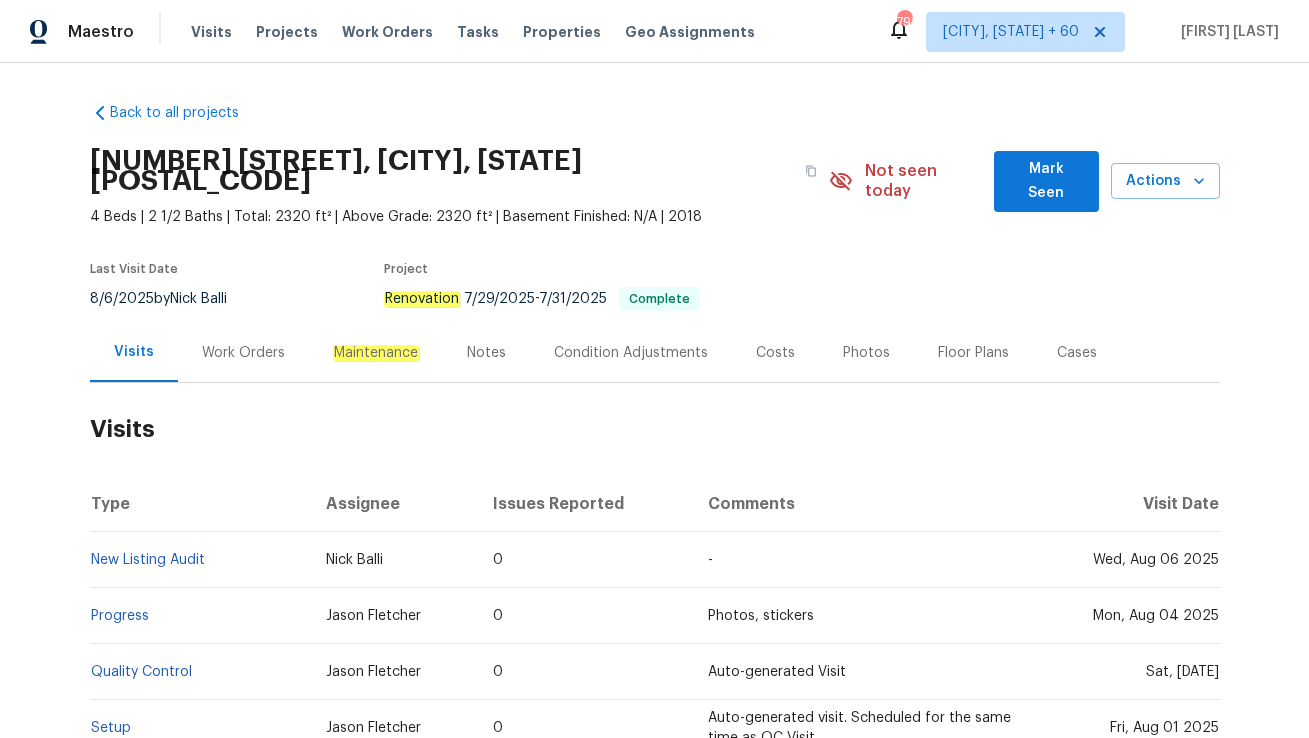 scroll, scrollTop: 0, scrollLeft: 0, axis: both 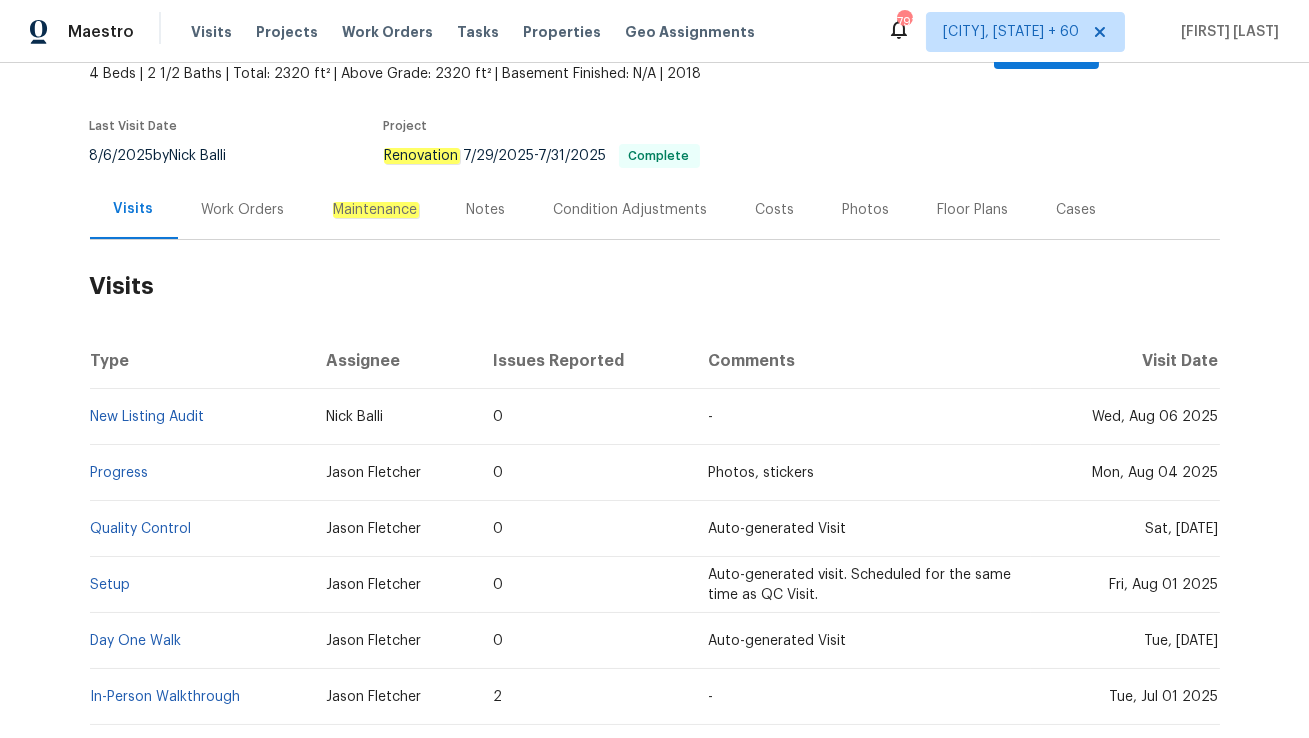 click on "Work Orders" at bounding box center (243, 209) 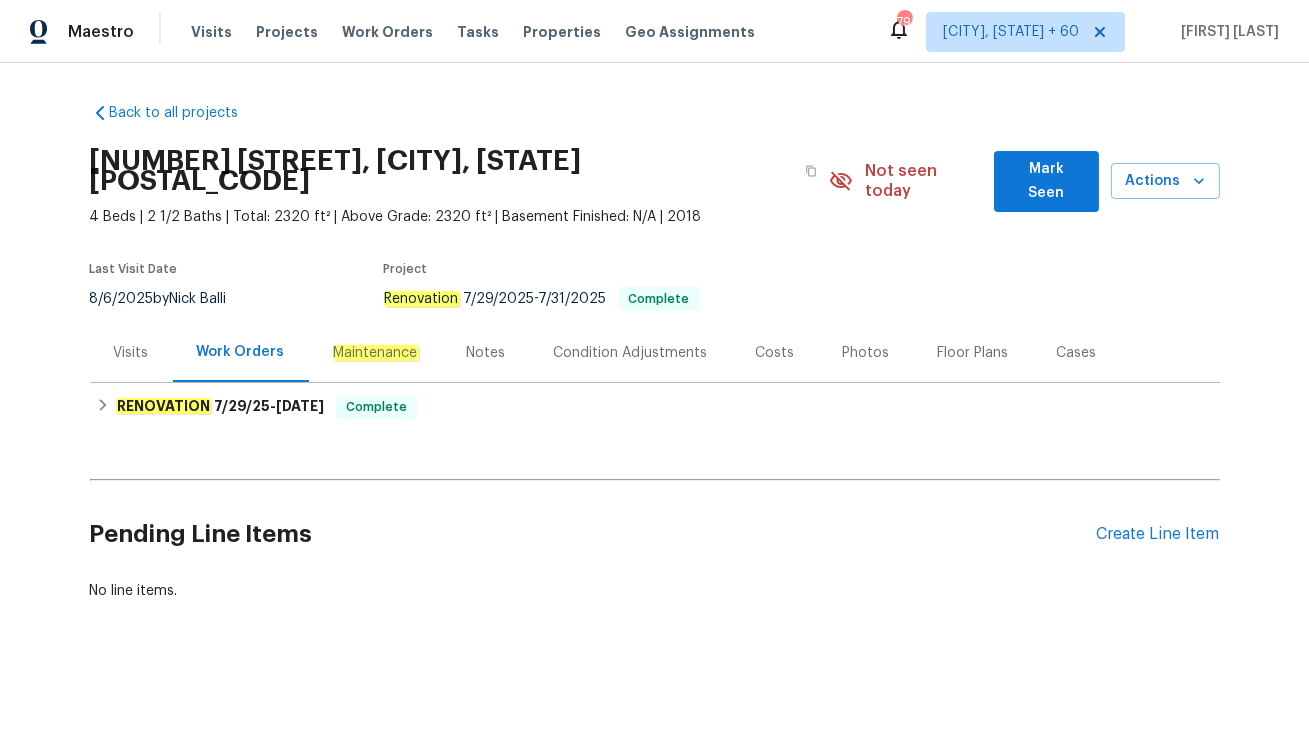 click on "Visits" at bounding box center [131, 352] 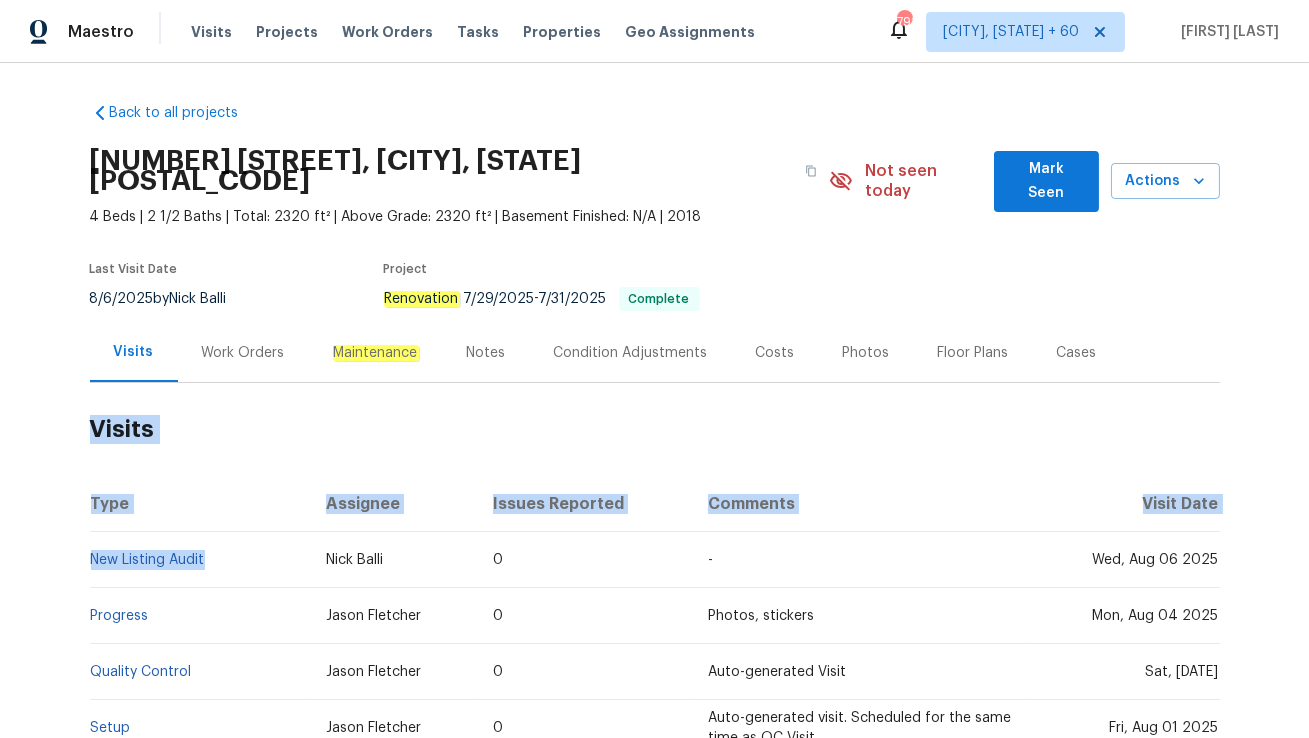 drag, startPoint x: 211, startPoint y: 537, endPoint x: 88, endPoint y: 530, distance: 123.19903 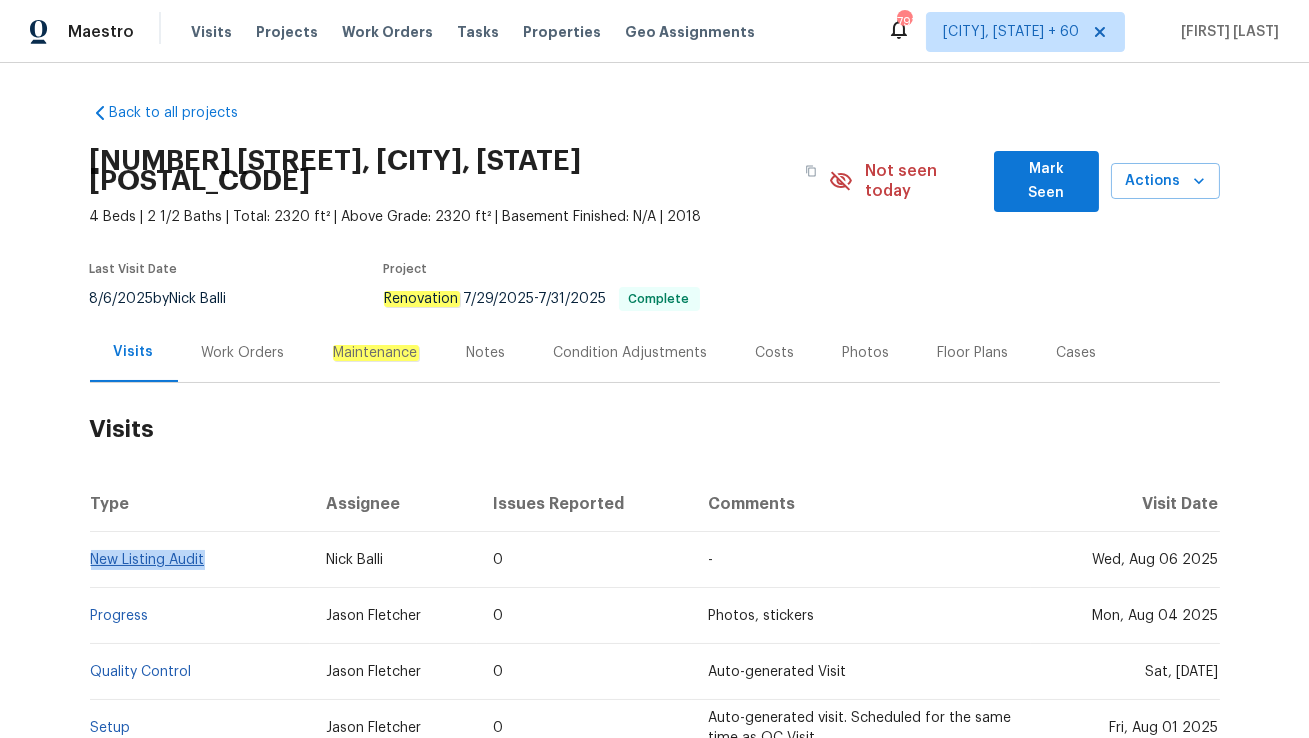 drag, startPoint x: 210, startPoint y: 538, endPoint x: 95, endPoint y: 538, distance: 115 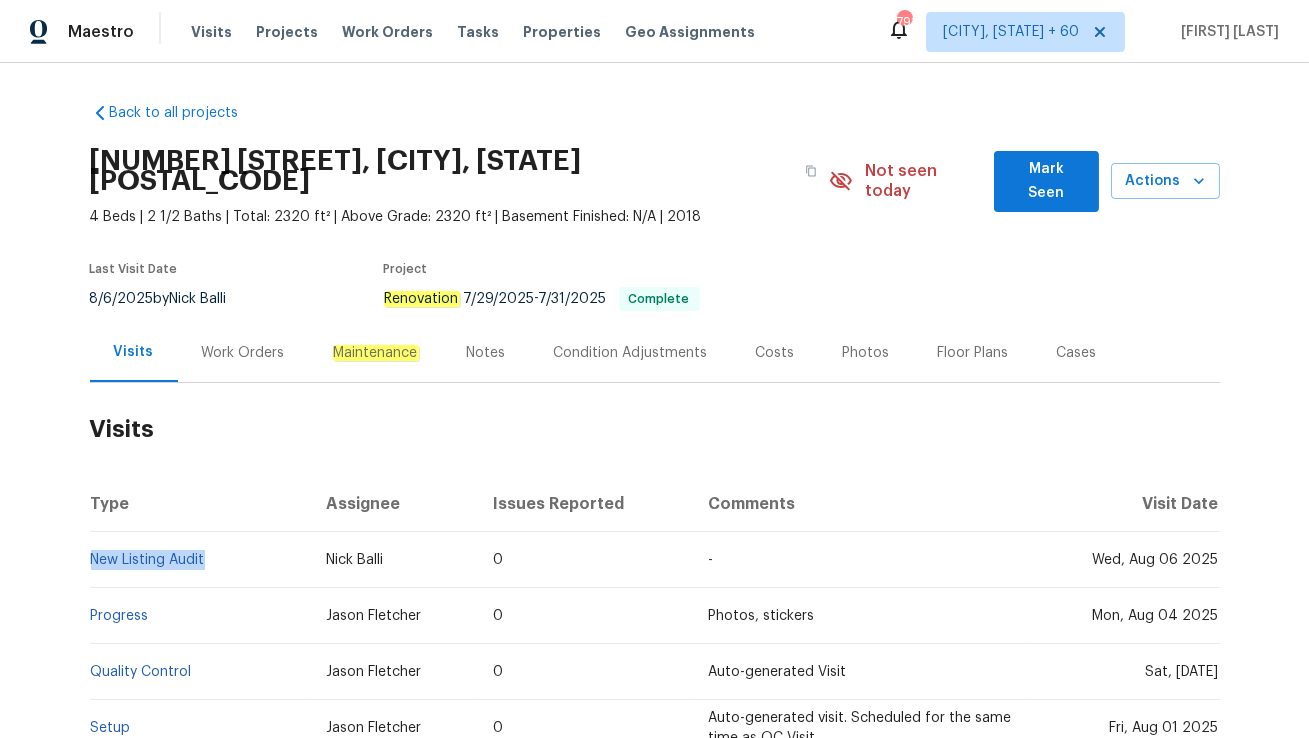 copy on "New Listing Audit" 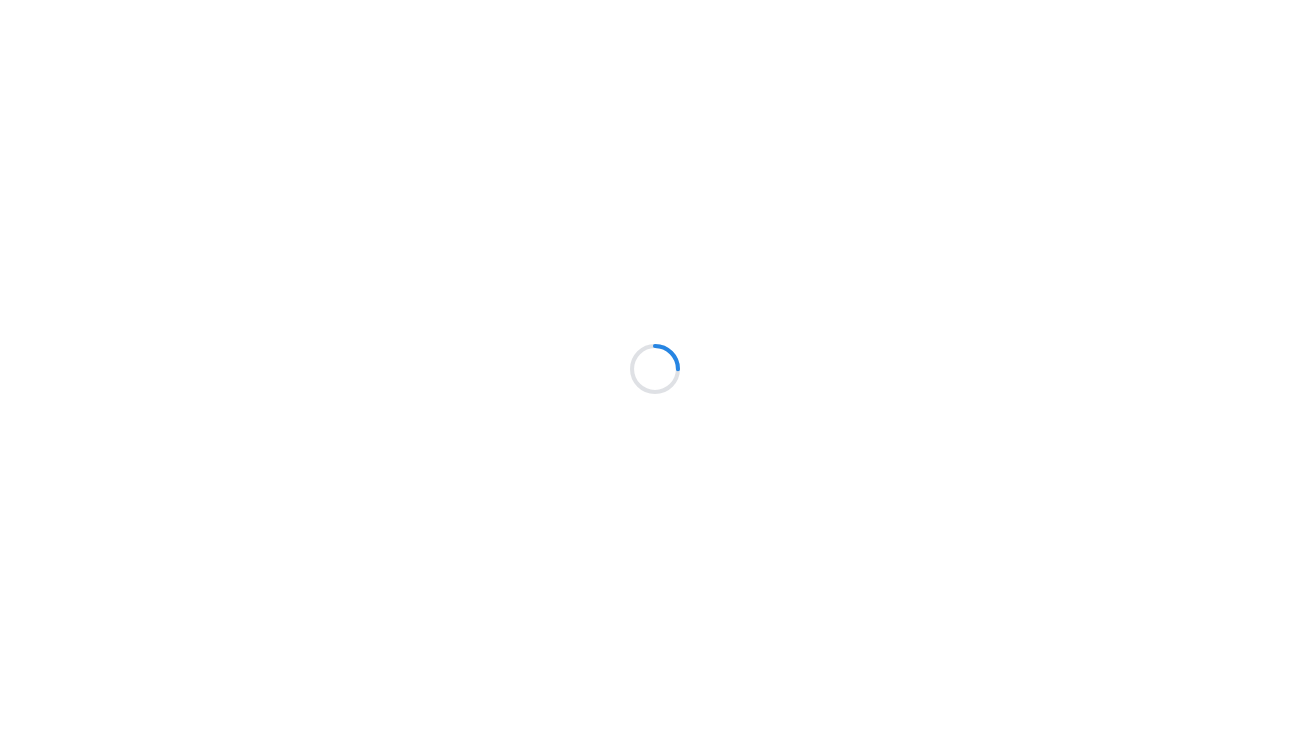 scroll, scrollTop: 0, scrollLeft: 0, axis: both 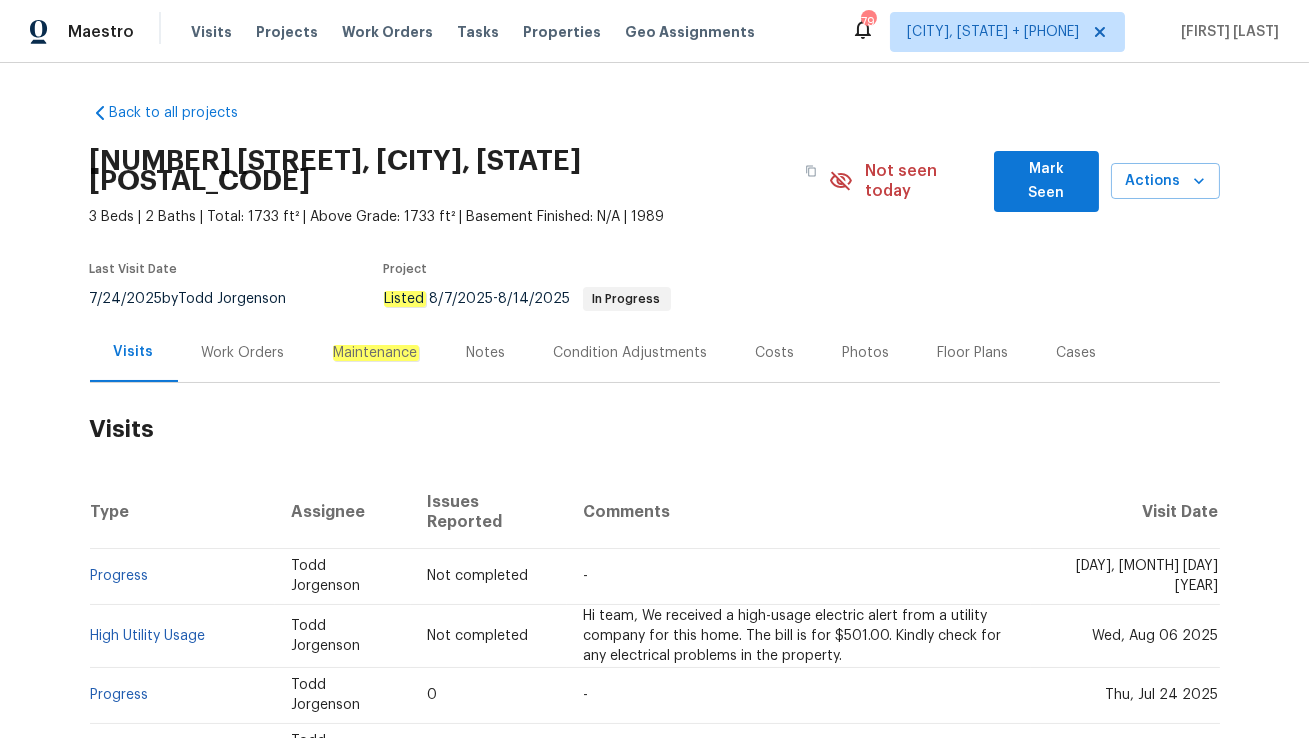 click on "Work Orders" at bounding box center [243, 352] 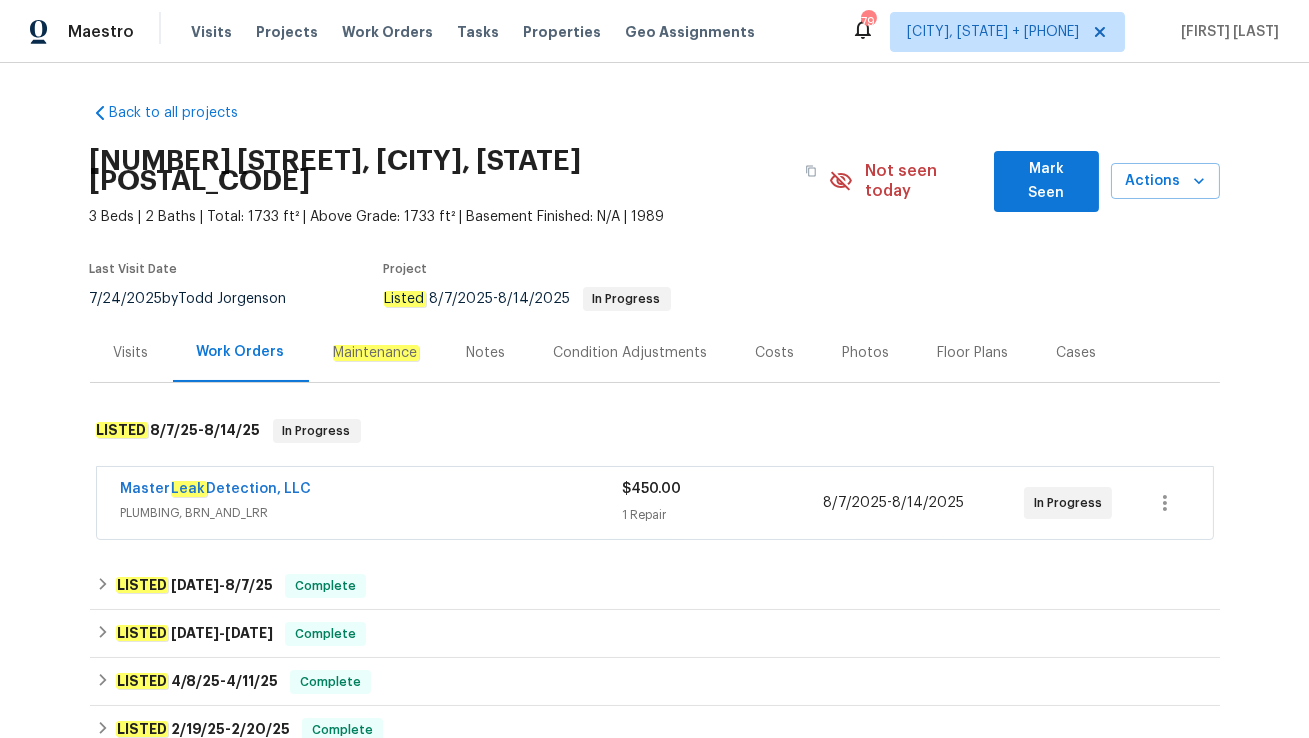 click on "PLUMBING, BRN_AND_LRR" at bounding box center (372, 513) 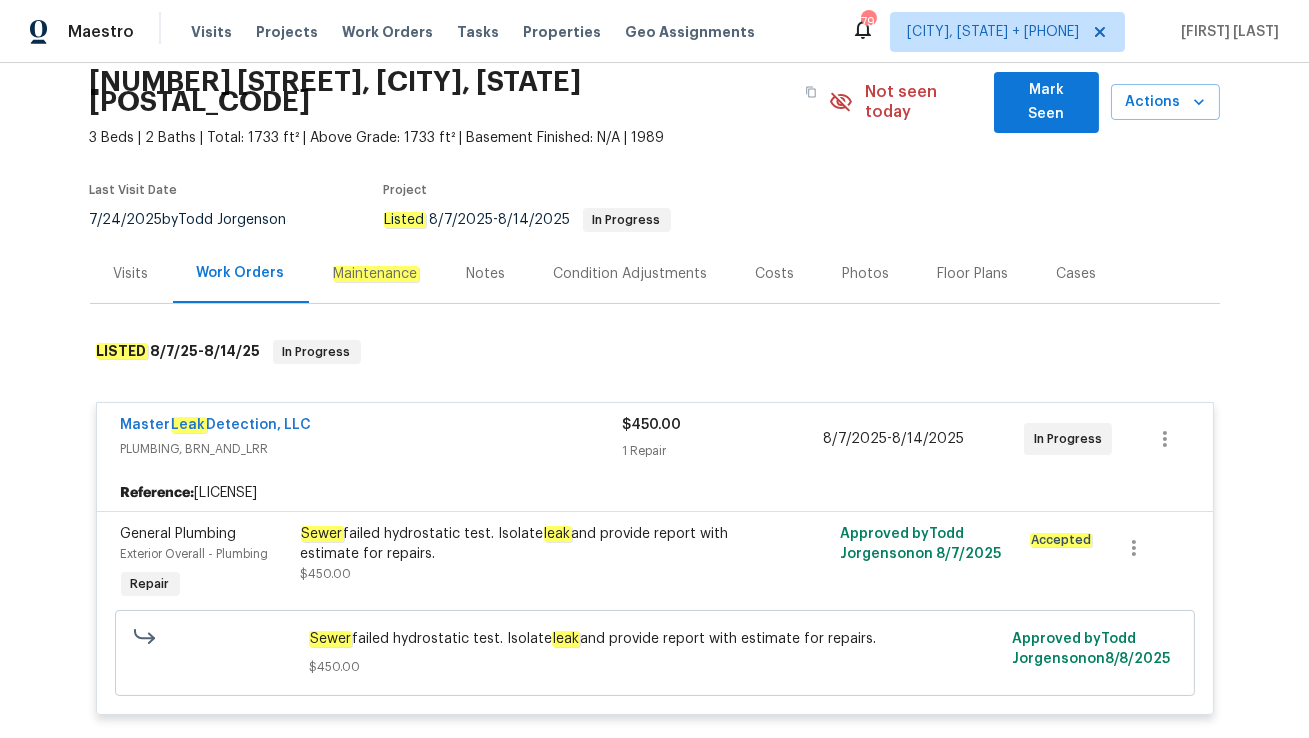 scroll, scrollTop: 89, scrollLeft: 0, axis: vertical 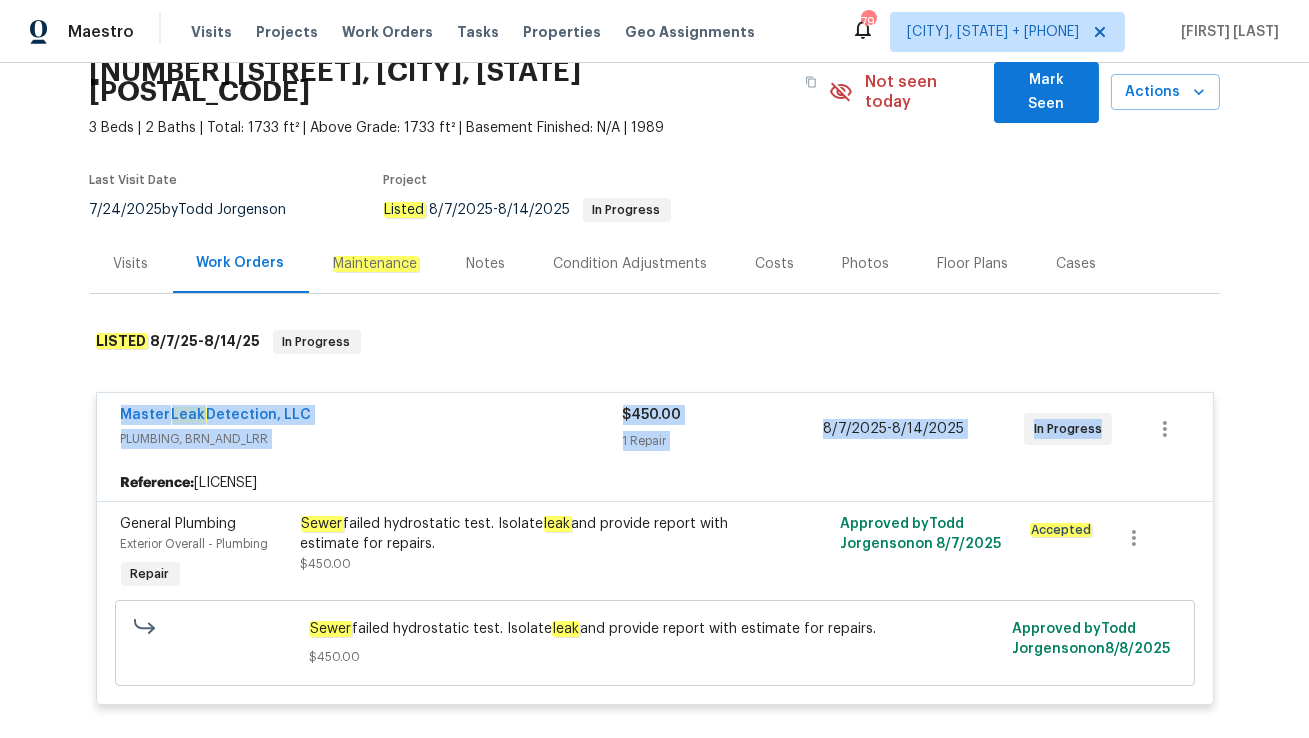 drag, startPoint x: 110, startPoint y: 386, endPoint x: 1108, endPoint y: 421, distance: 998.6135 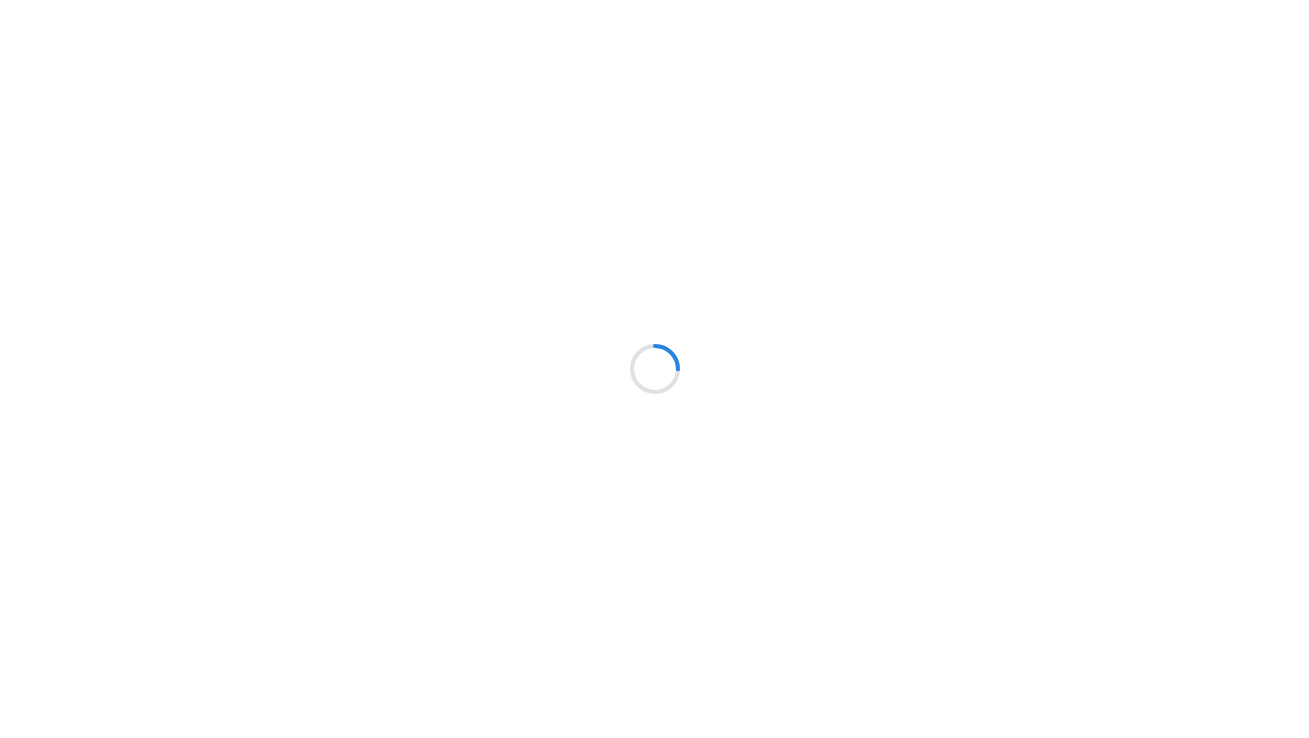 scroll, scrollTop: 0, scrollLeft: 0, axis: both 